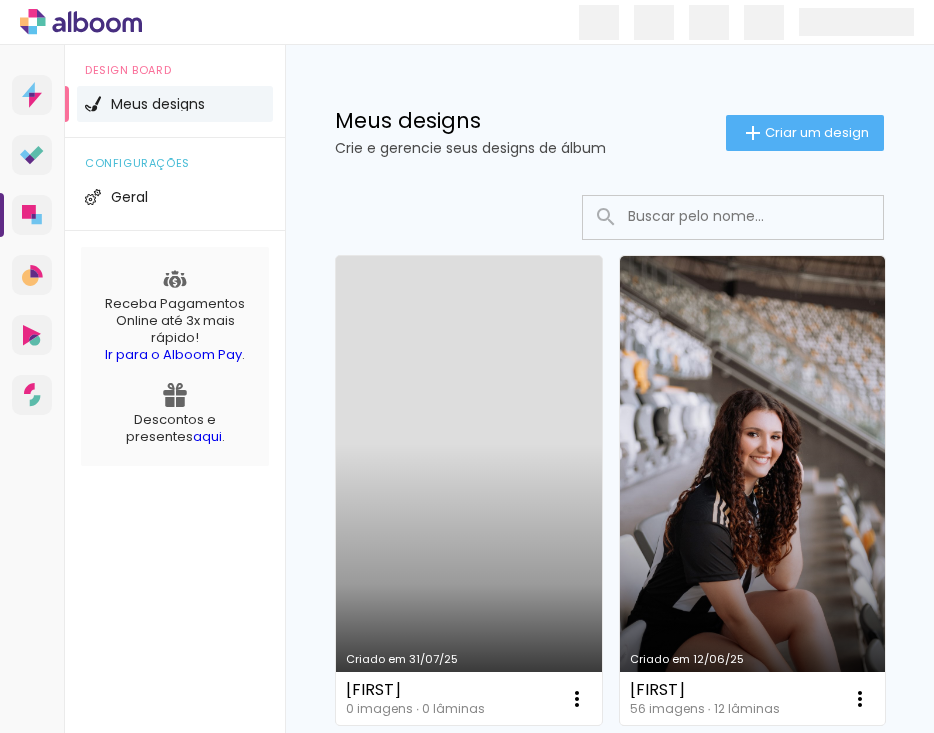 scroll, scrollTop: 0, scrollLeft: 0, axis: both 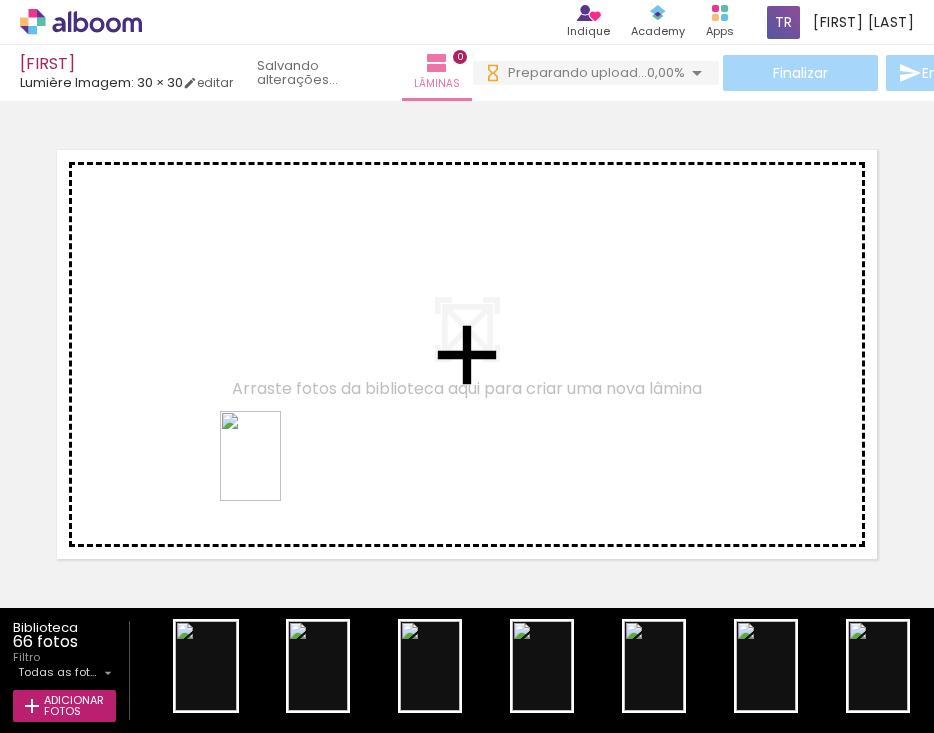 drag, startPoint x: 234, startPoint y: 655, endPoint x: 294, endPoint y: 420, distance: 242.53865 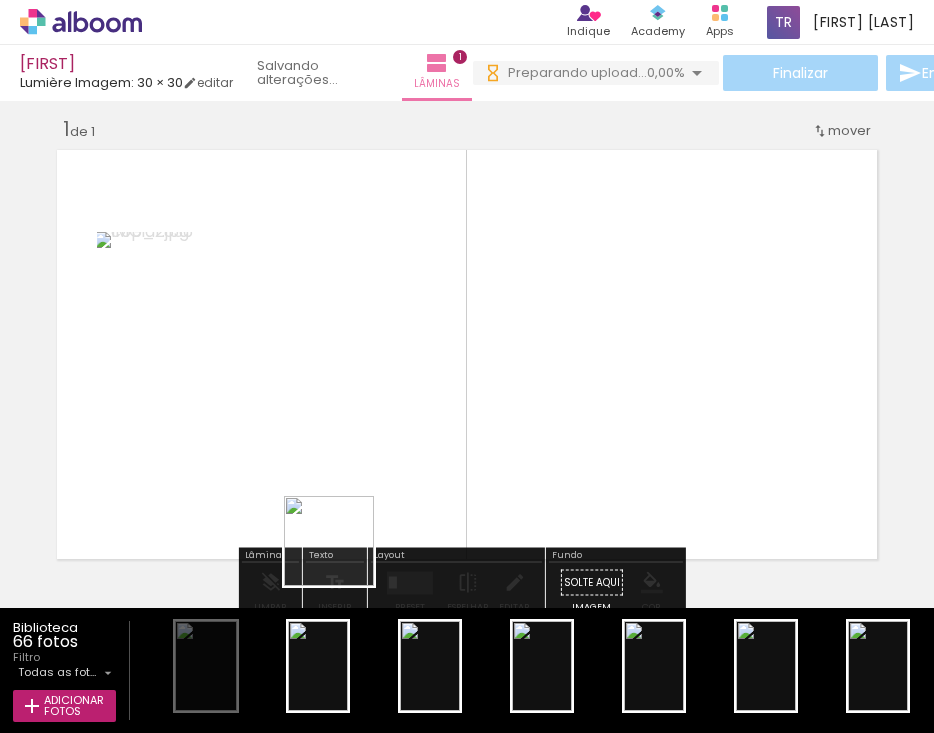 drag, startPoint x: 331, startPoint y: 618, endPoint x: 362, endPoint y: 389, distance: 231.08873 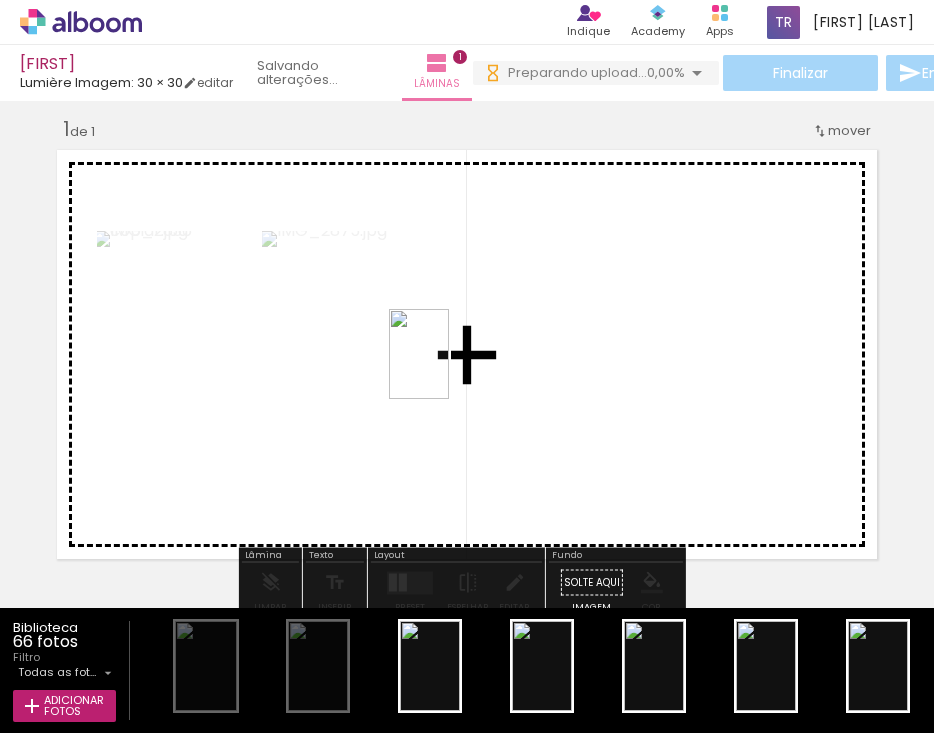 drag, startPoint x: 434, startPoint y: 623, endPoint x: 449, endPoint y: 369, distance: 254.44254 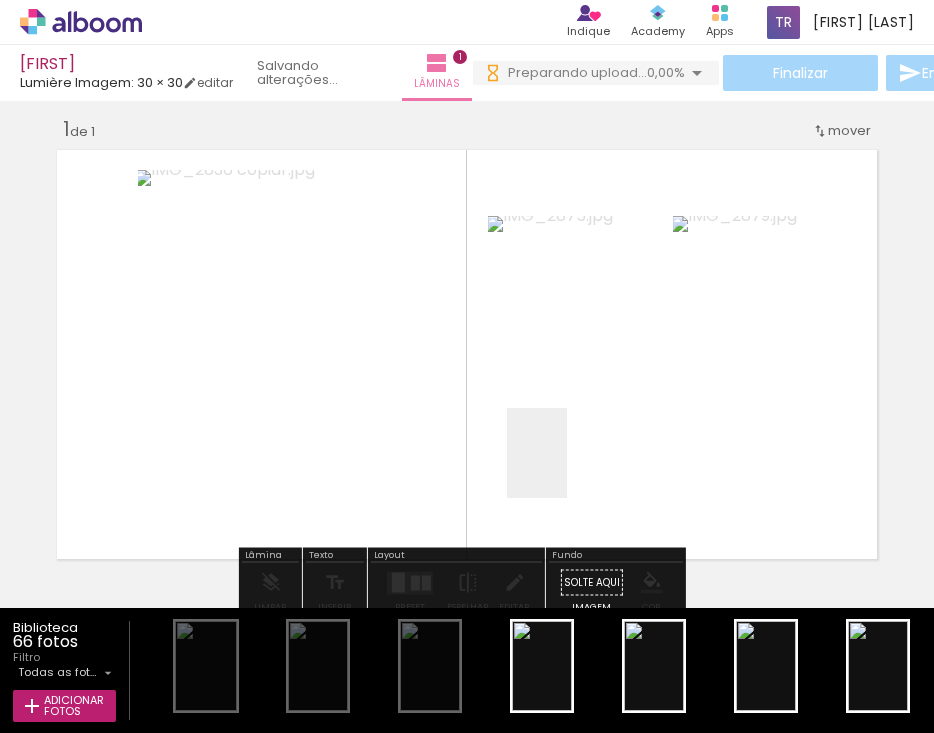 drag, startPoint x: 567, startPoint y: 468, endPoint x: 585, endPoint y: 375, distance: 94.72592 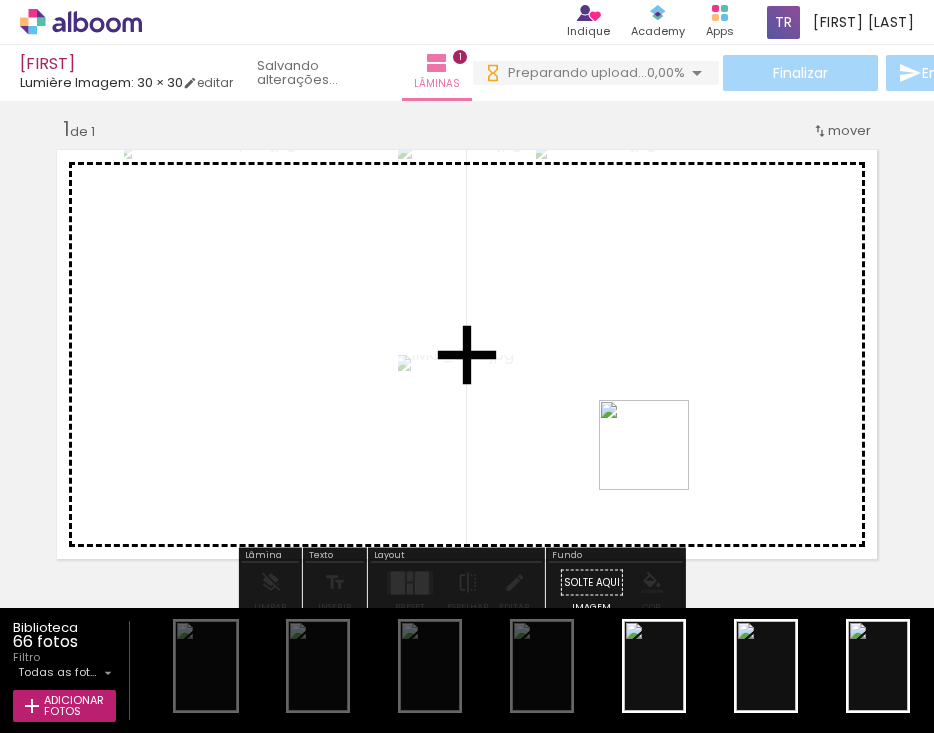 drag, startPoint x: 656, startPoint y: 669, endPoint x: 723, endPoint y: 423, distance: 254.96078 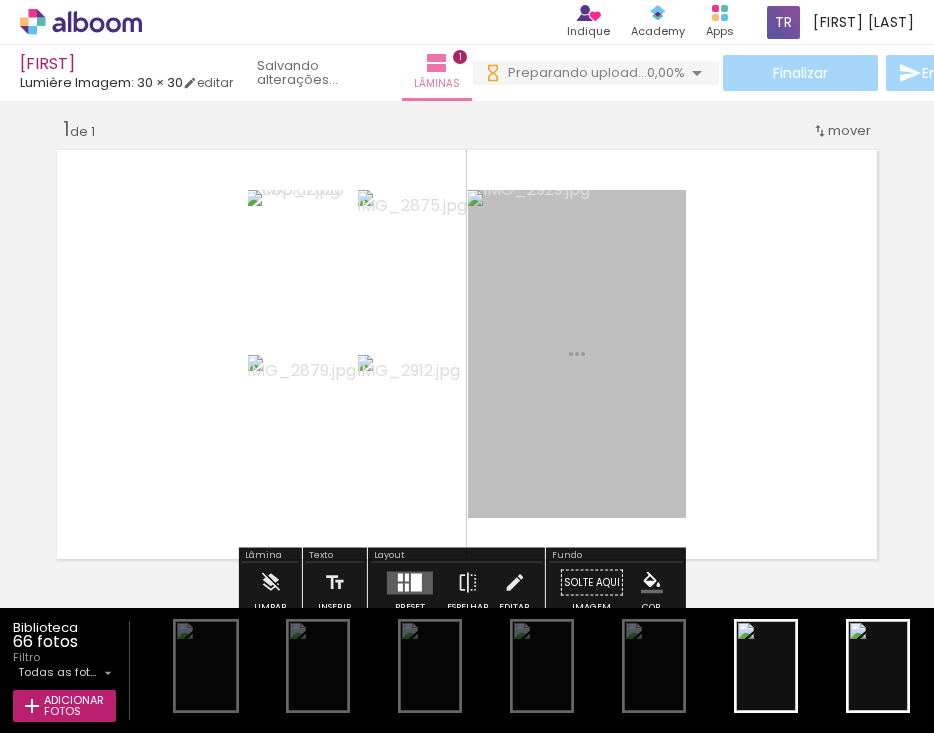 scroll, scrollTop: 0, scrollLeft: 0, axis: both 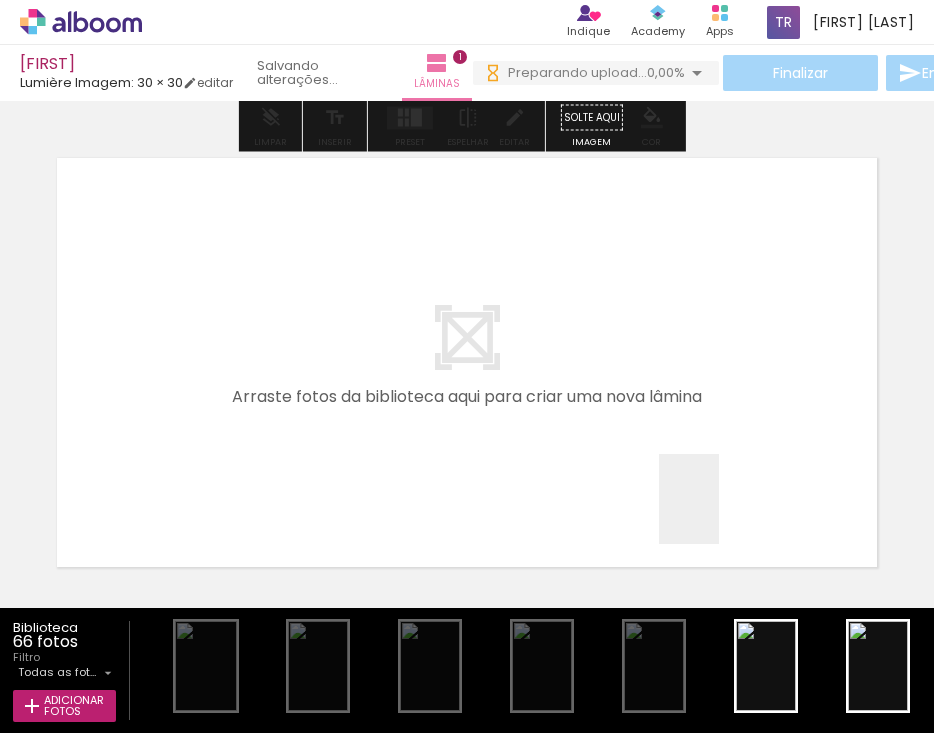 drag, startPoint x: 719, startPoint y: 514, endPoint x: 684, endPoint y: 386, distance: 132.69891 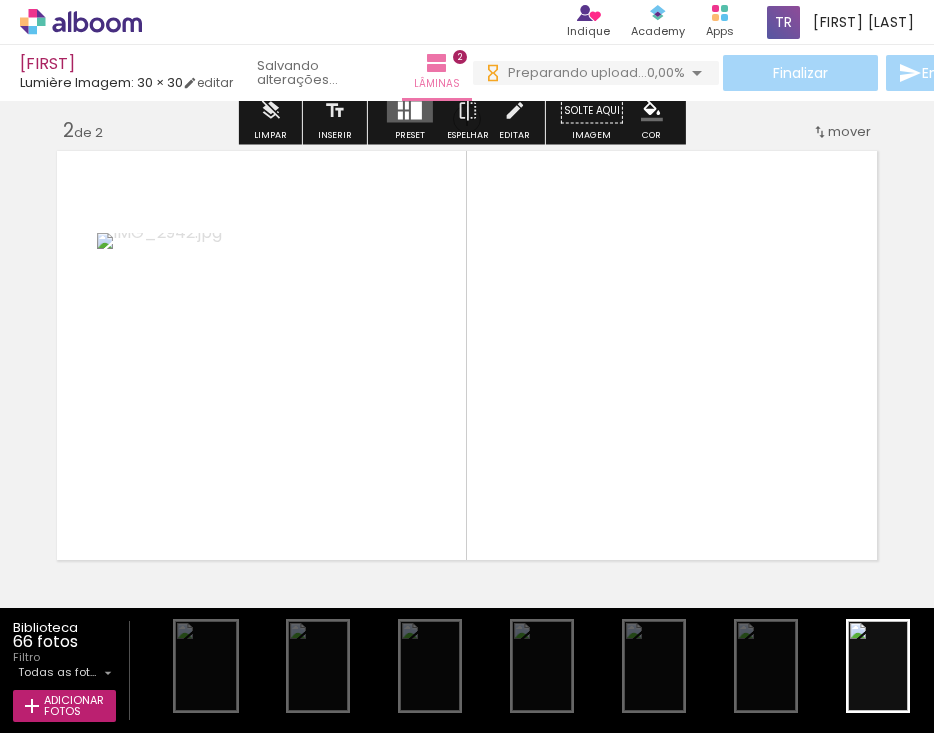 scroll, scrollTop: 0, scrollLeft: 0, axis: both 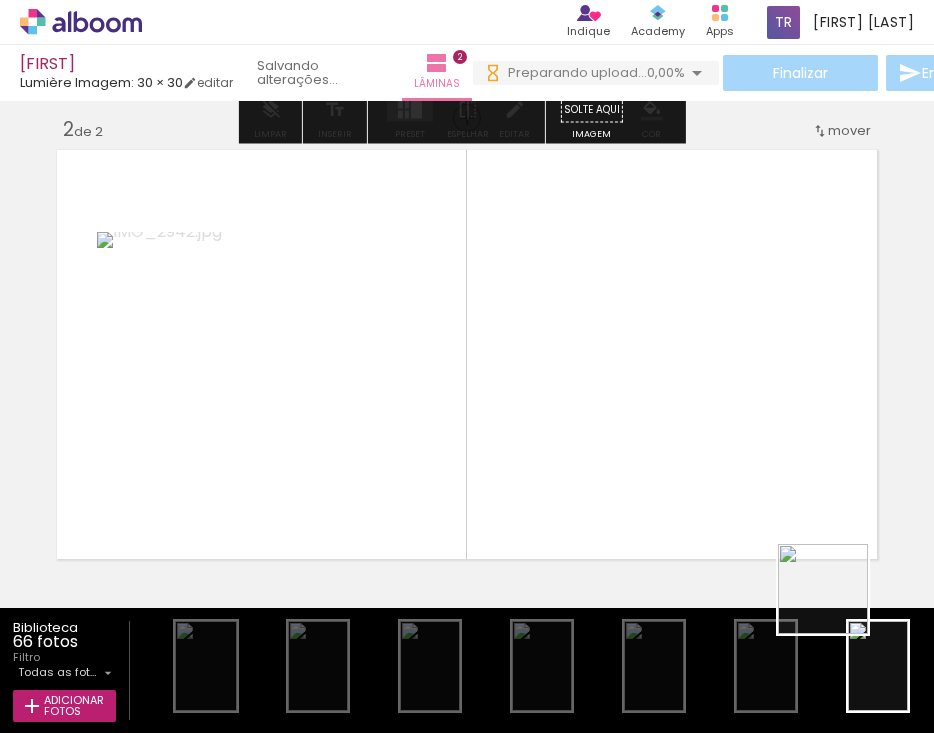 drag, startPoint x: 838, startPoint y: 604, endPoint x: 676, endPoint y: 350, distance: 301.264 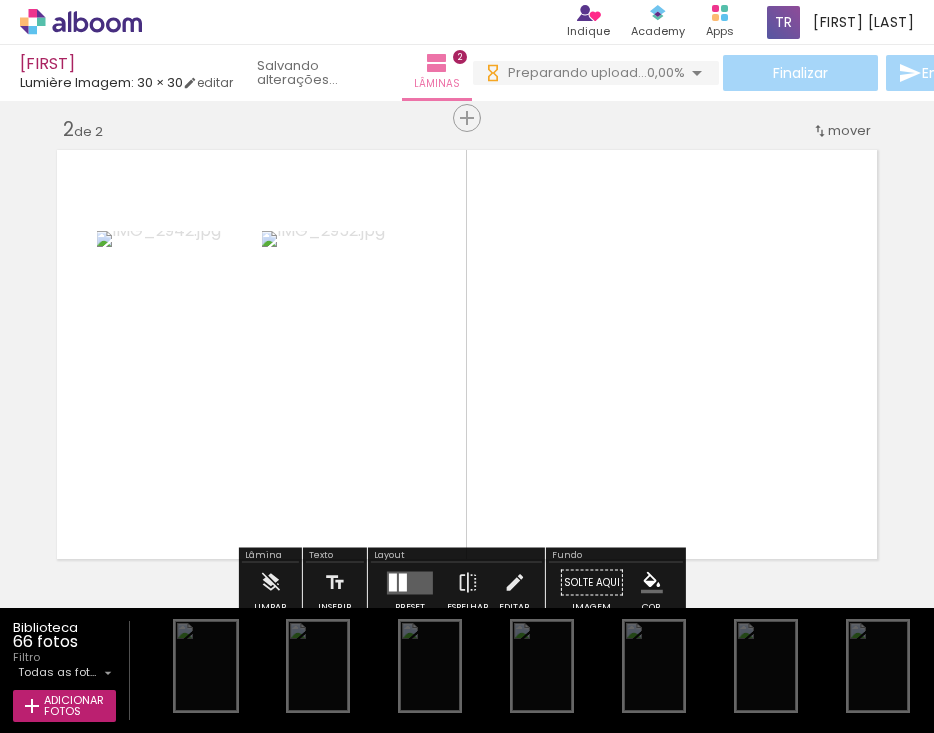 drag, startPoint x: 874, startPoint y: 664, endPoint x: 652, endPoint y: 326, distance: 404.38596 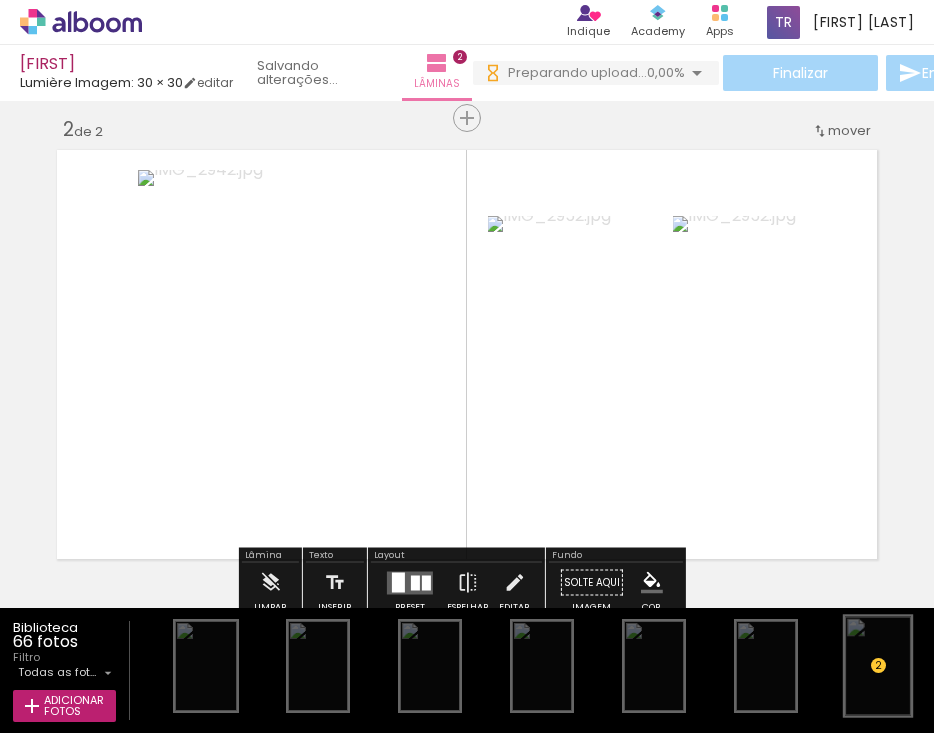 scroll, scrollTop: 0, scrollLeft: 0, axis: both 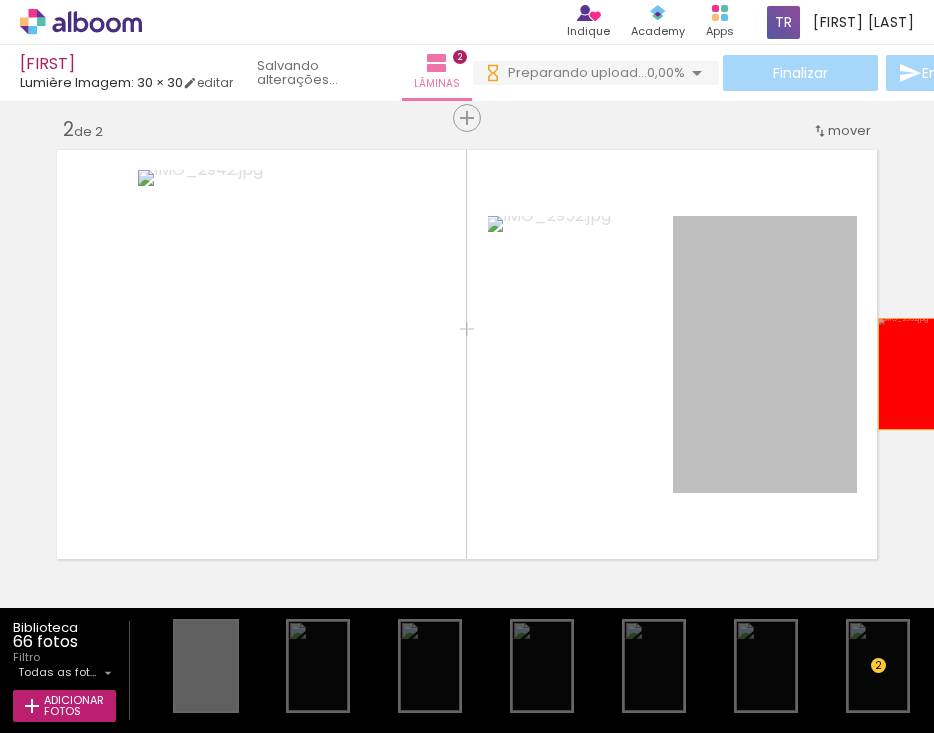 drag, startPoint x: 865, startPoint y: 340, endPoint x: 906, endPoint y: 372, distance: 52.009613 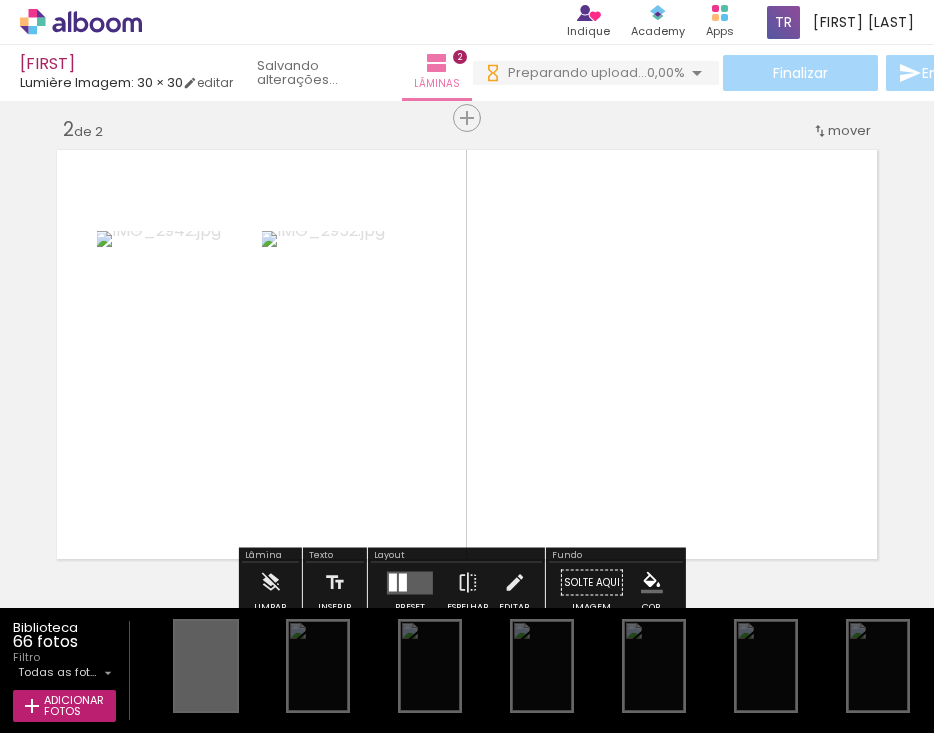 scroll, scrollTop: 0, scrollLeft: 0, axis: both 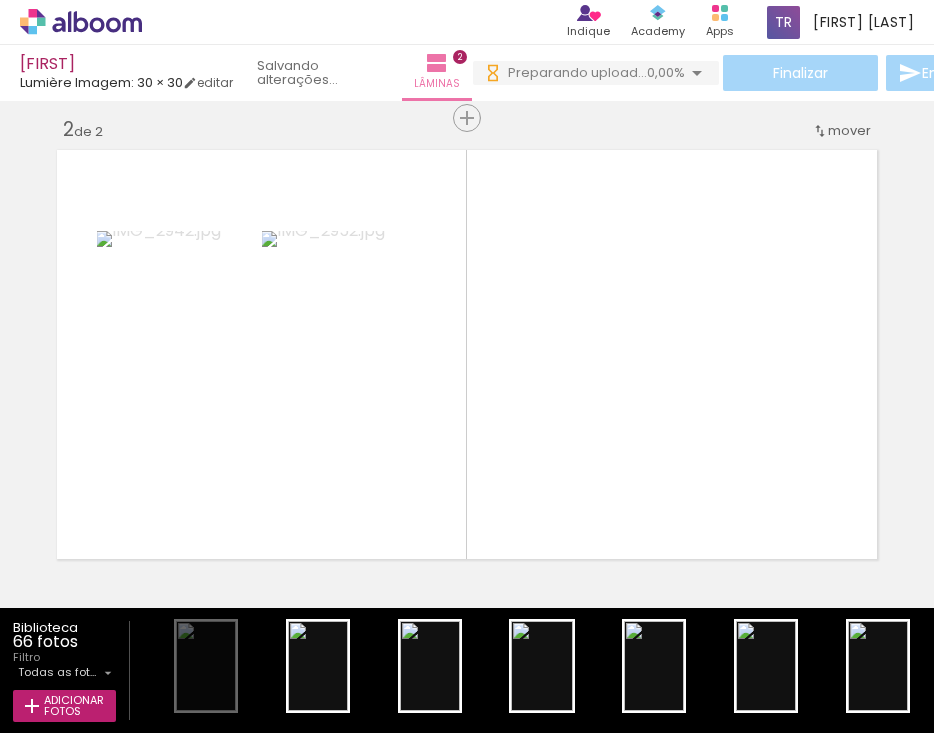 drag, startPoint x: 333, startPoint y: 671, endPoint x: 558, endPoint y: 366, distance: 379.01187 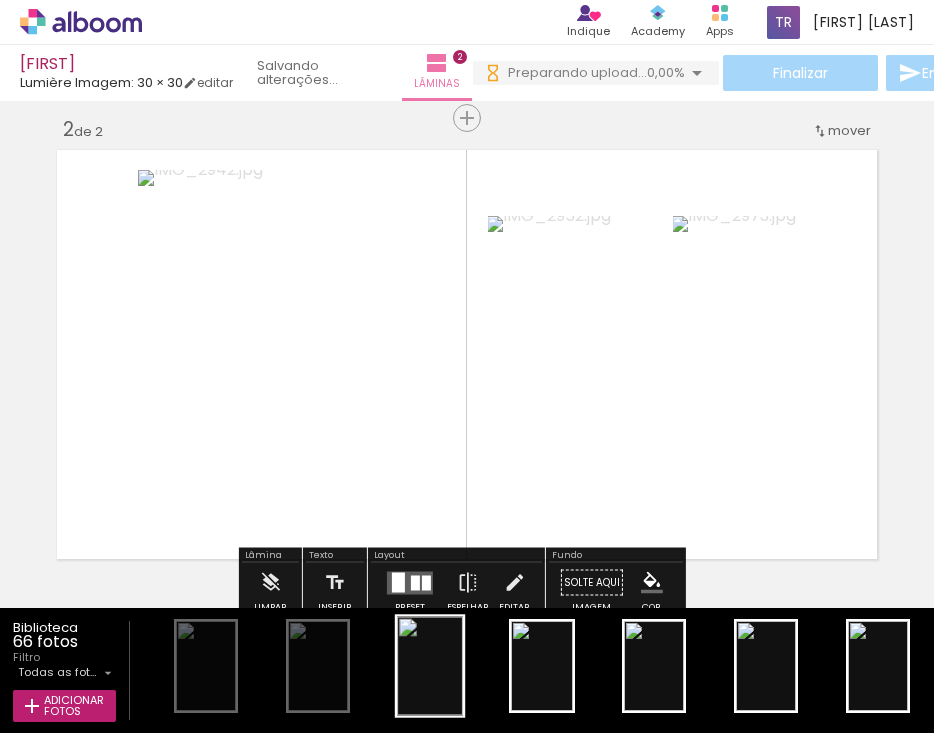 scroll, scrollTop: 0, scrollLeft: 0, axis: both 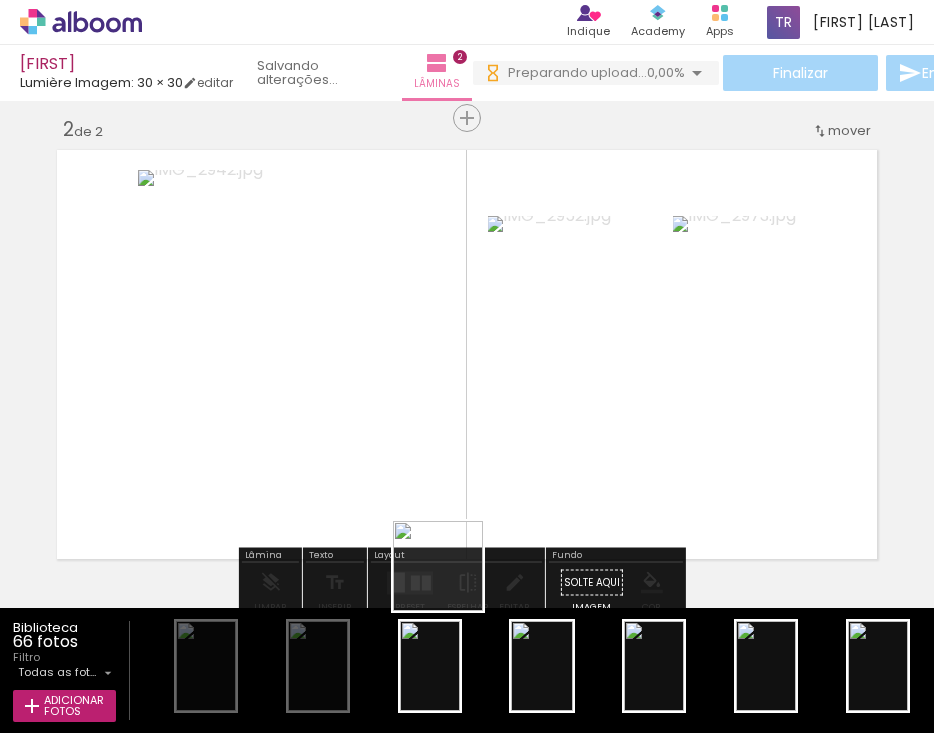 drag, startPoint x: 438, startPoint y: 679, endPoint x: 501, endPoint y: 365, distance: 320.25772 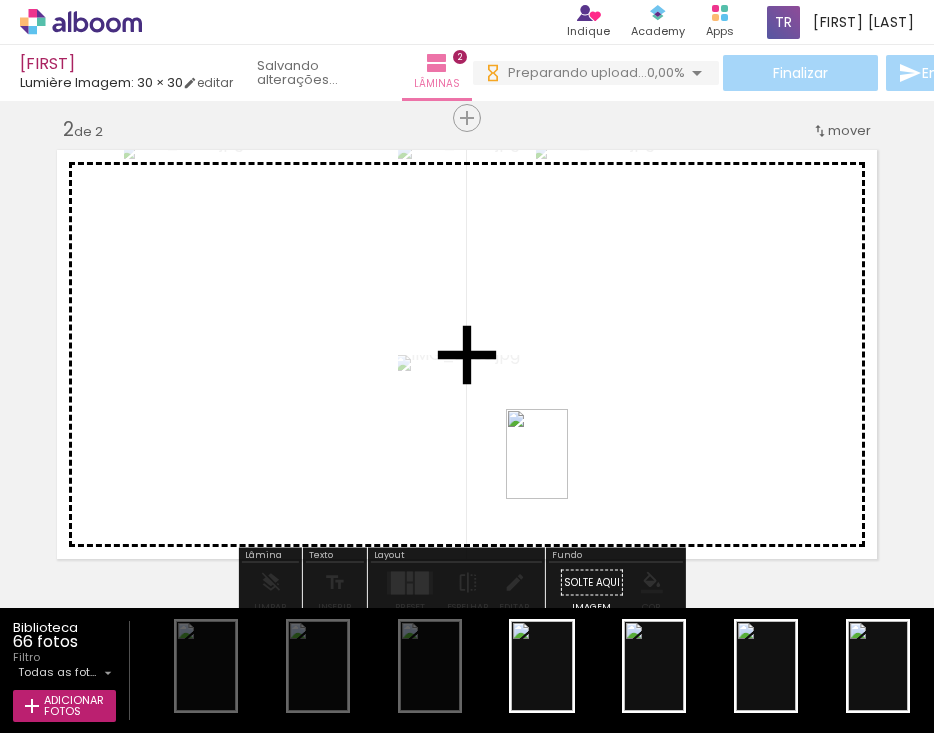 drag, startPoint x: 552, startPoint y: 682, endPoint x: 584, endPoint y: 369, distance: 314.63153 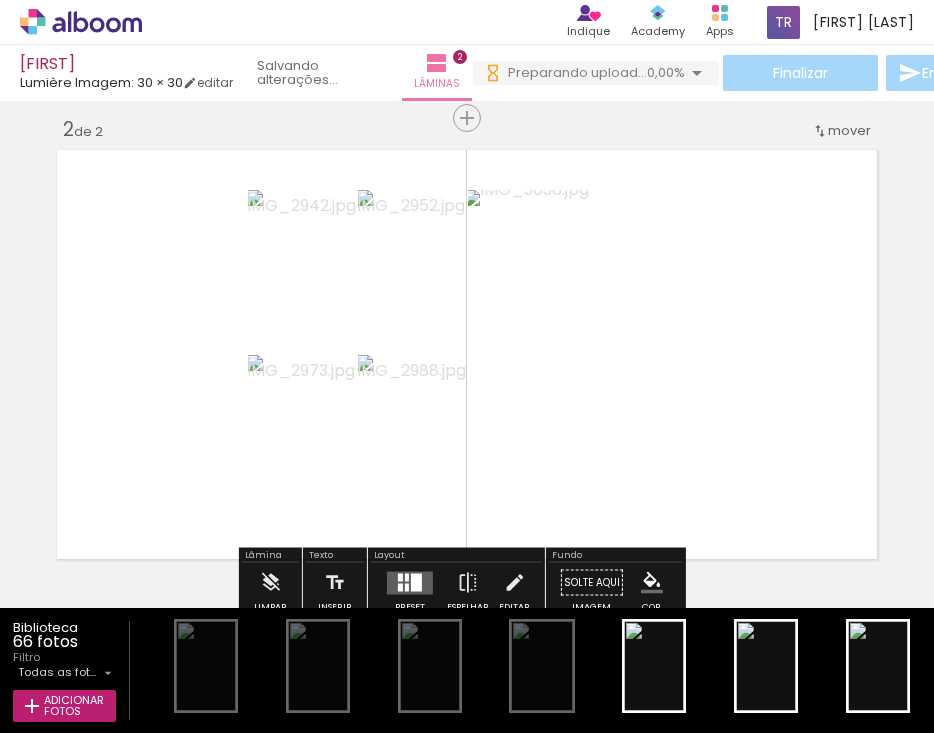 scroll, scrollTop: 0, scrollLeft: 0, axis: both 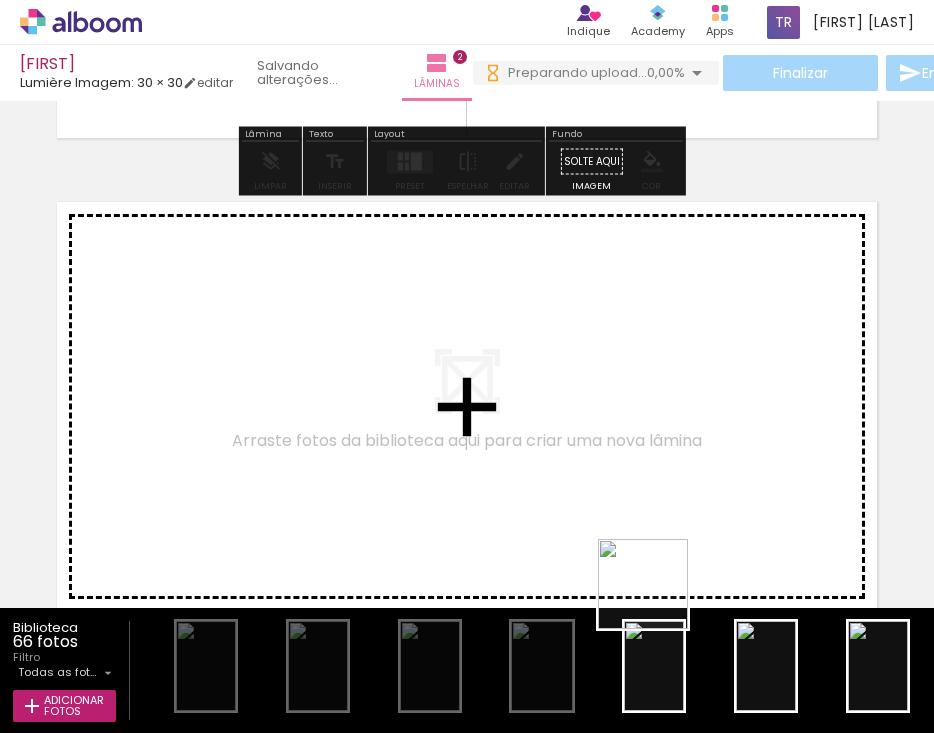 drag, startPoint x: 668, startPoint y: 656, endPoint x: 633, endPoint y: 445, distance: 213.88315 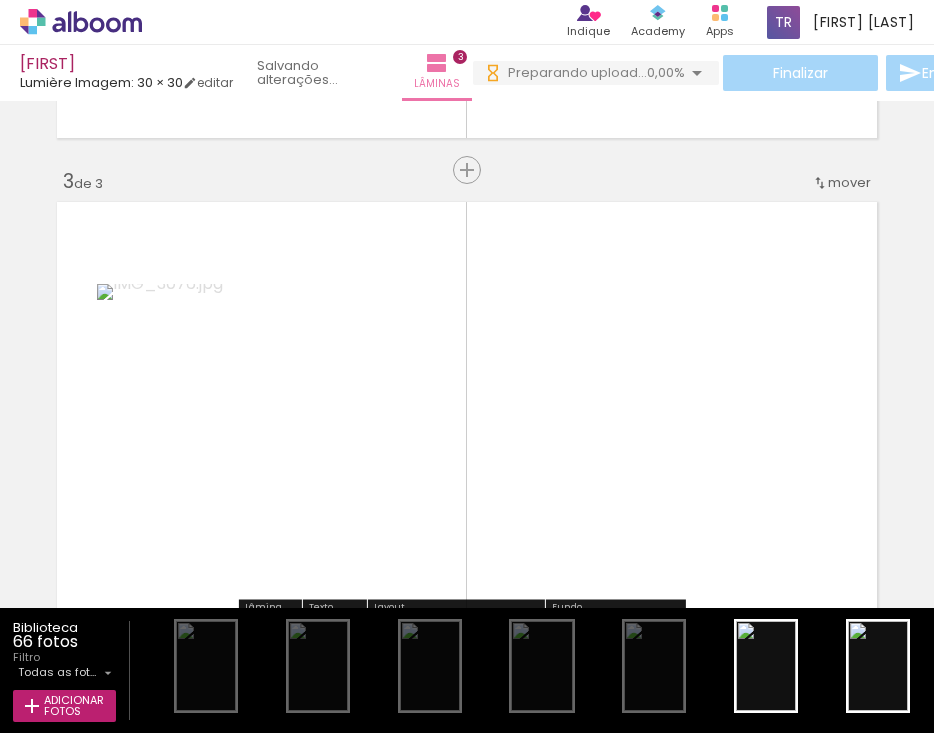 scroll, scrollTop: 962, scrollLeft: 0, axis: vertical 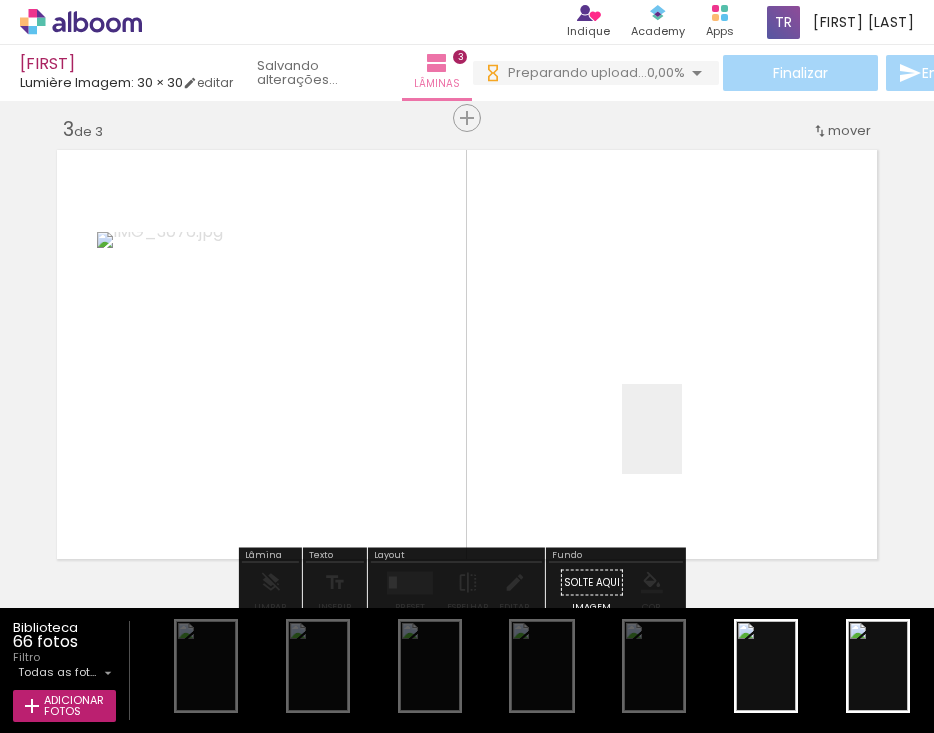 drag, startPoint x: 682, startPoint y: 444, endPoint x: 761, endPoint y: 517, distance: 107.563934 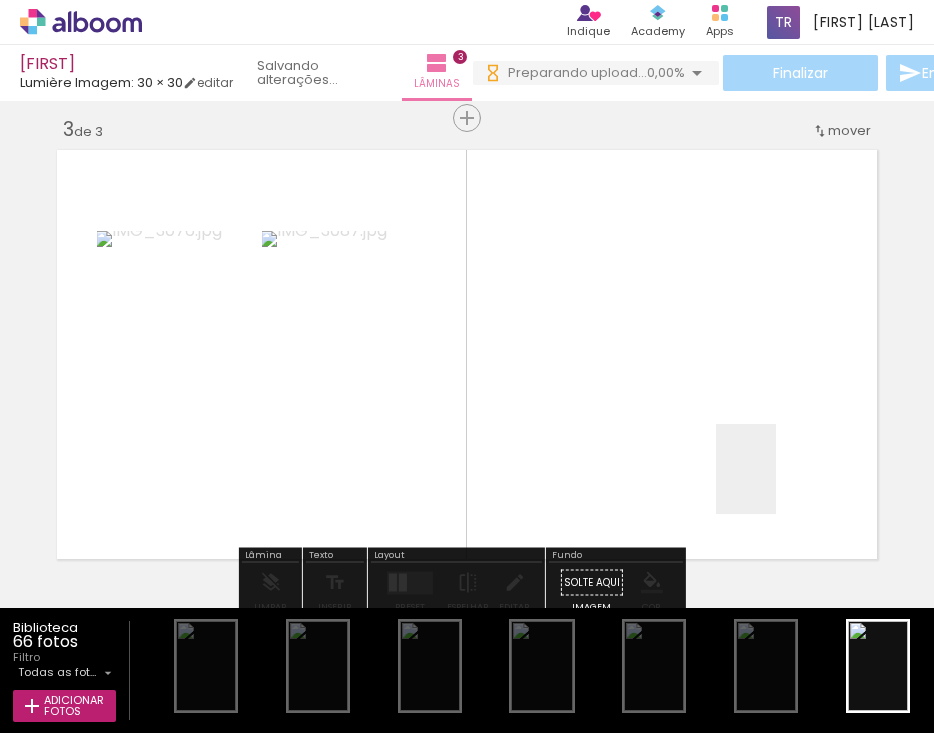 drag, startPoint x: 881, startPoint y: 660, endPoint x: 677, endPoint y: 335, distance: 383.71994 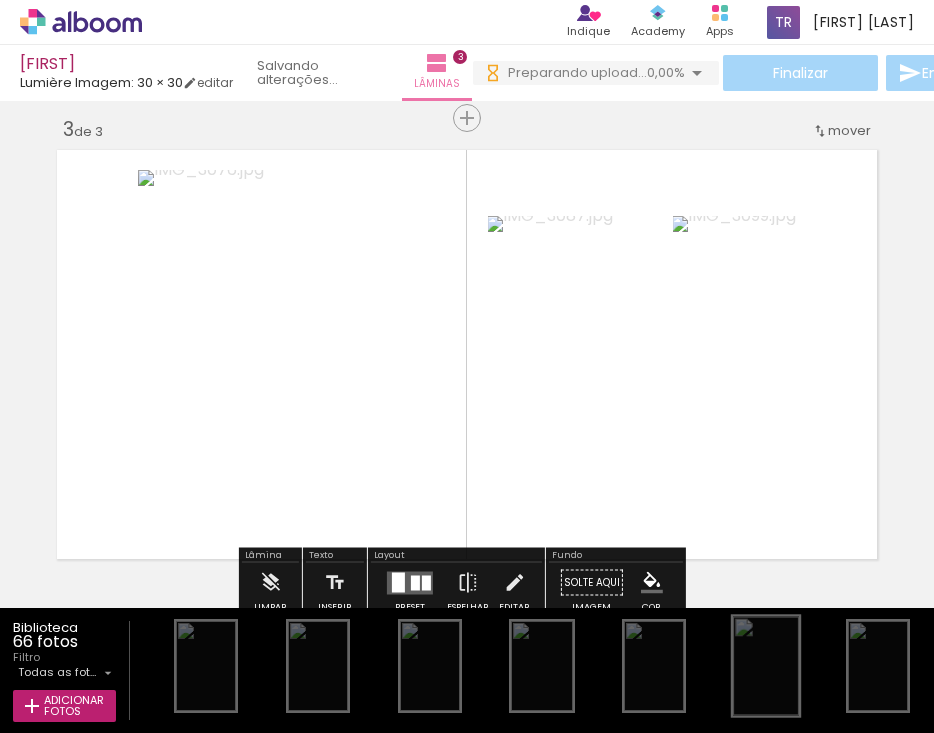 scroll, scrollTop: 0, scrollLeft: 0, axis: both 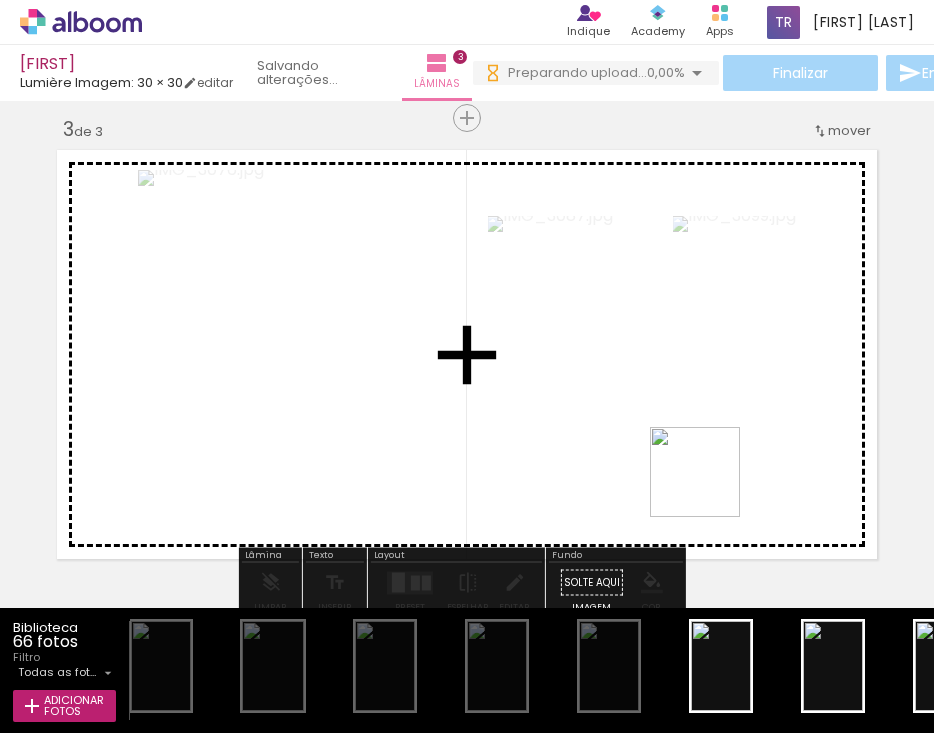 drag, startPoint x: 727, startPoint y: 661, endPoint x: 698, endPoint y: 387, distance: 275.5304 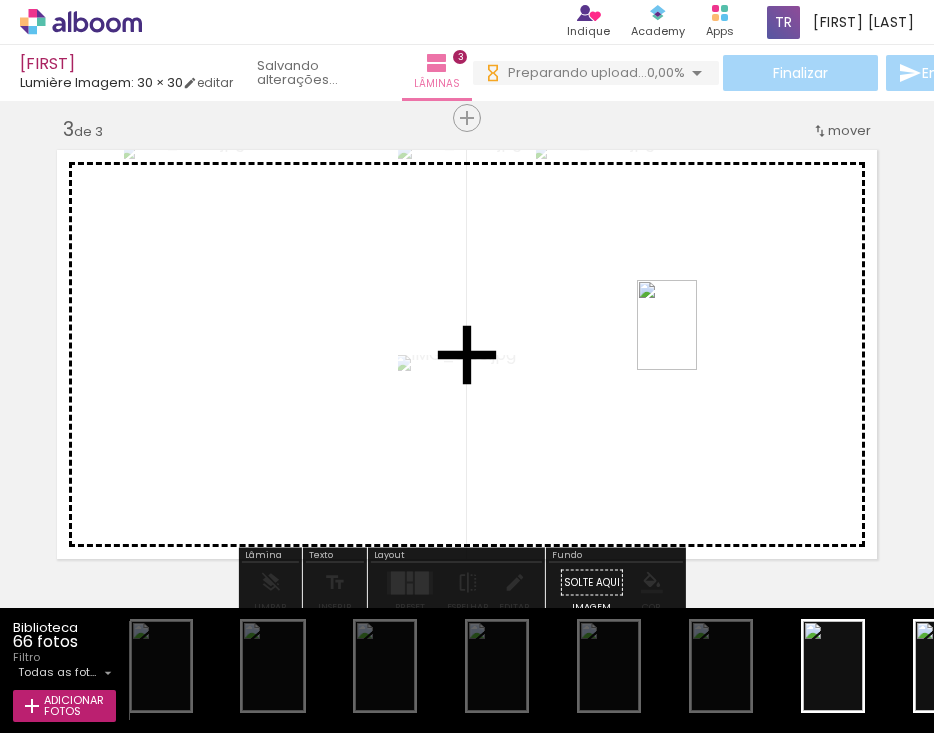 drag, startPoint x: 841, startPoint y: 654, endPoint x: 697, endPoint y: 340, distance: 345.44464 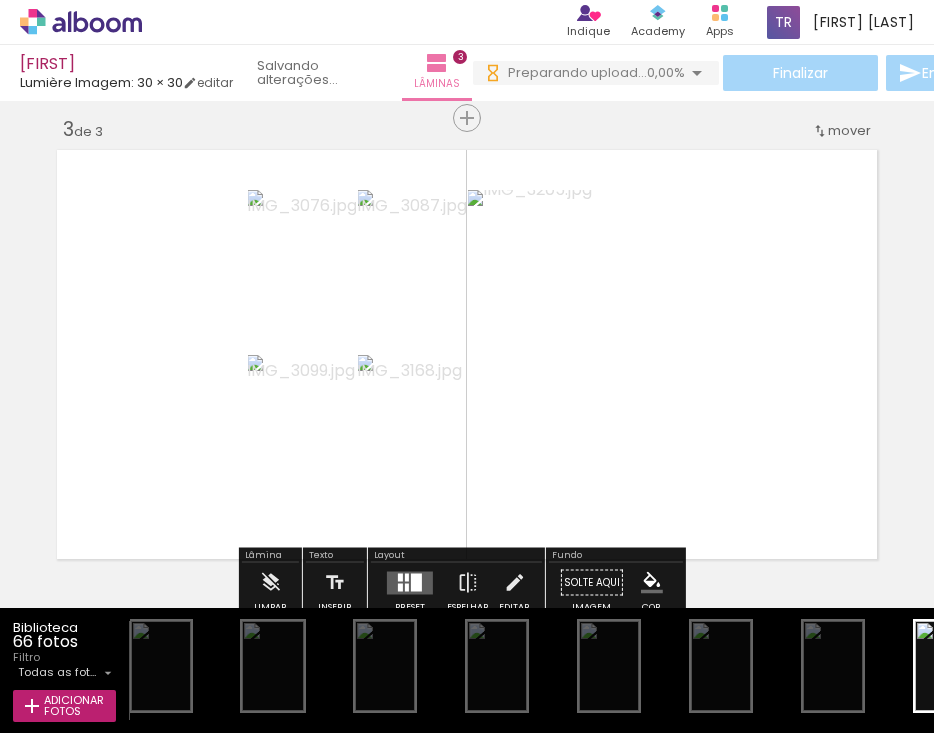 scroll, scrollTop: 1094, scrollLeft: 0, axis: vertical 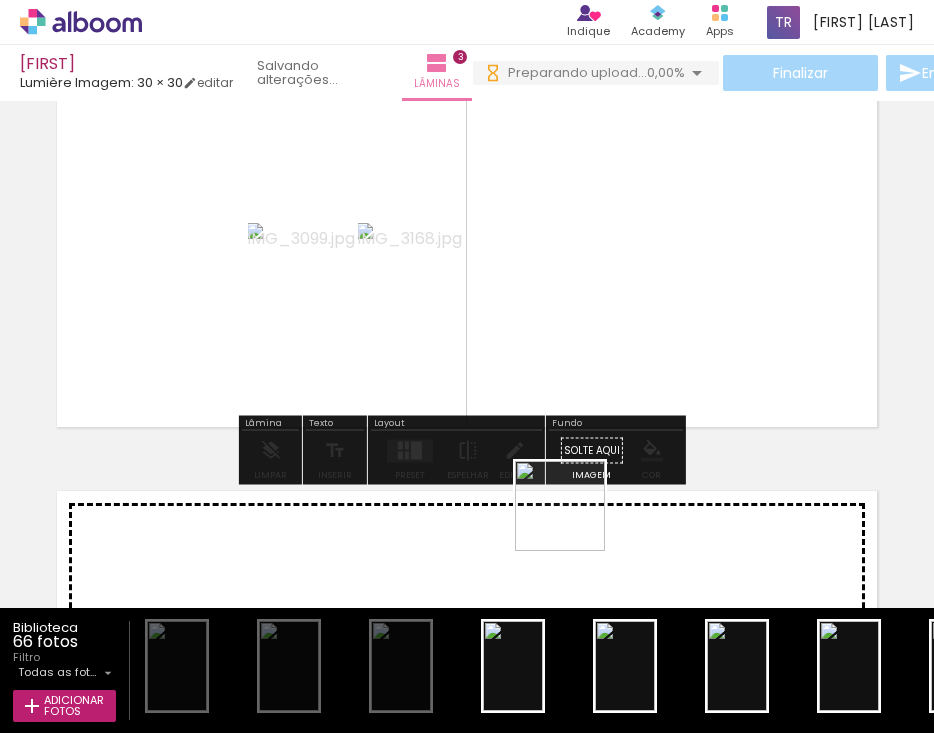 drag, startPoint x: 525, startPoint y: 675, endPoint x: 575, endPoint y: 521, distance: 161.91356 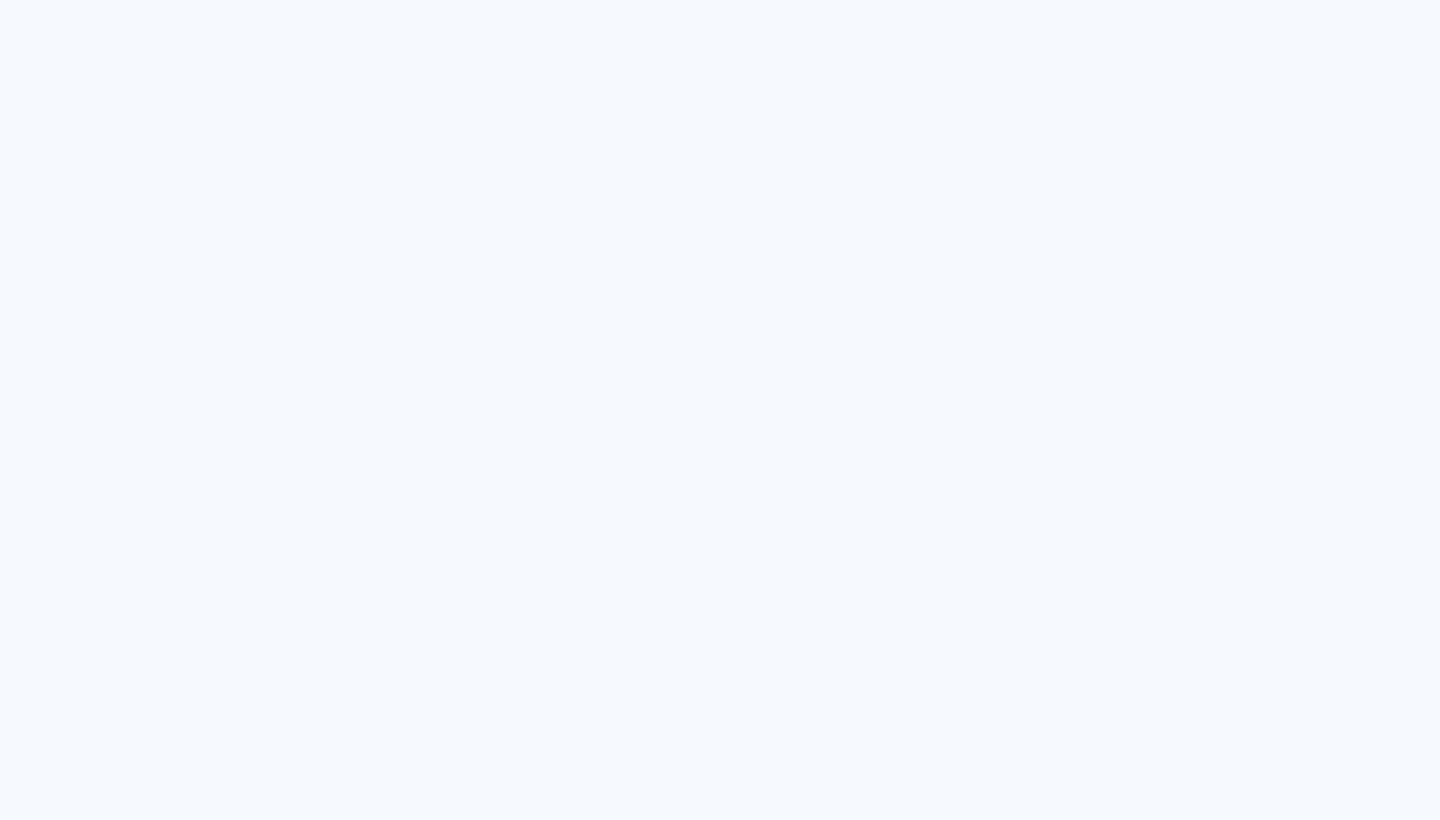 scroll, scrollTop: 0, scrollLeft: 0, axis: both 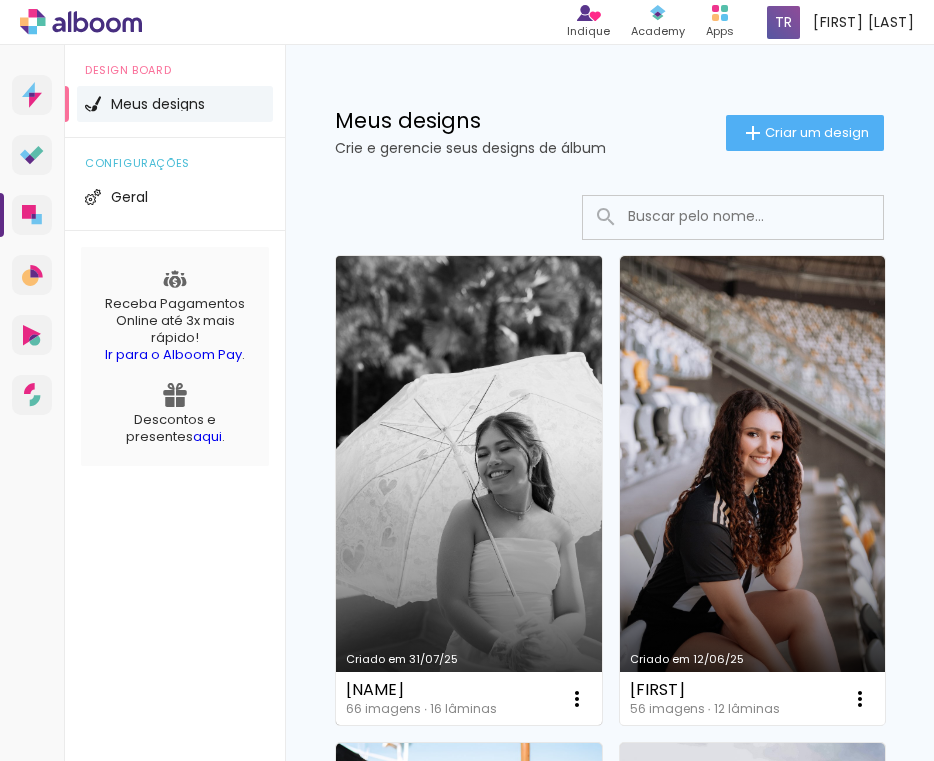 click on "Criado em 31/07/25" at bounding box center (469, 490) 